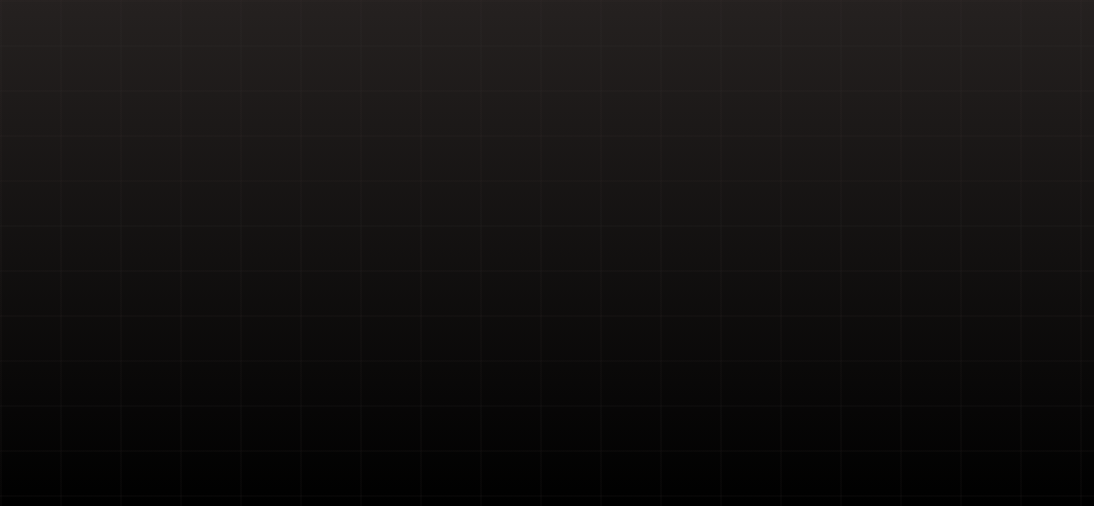 scroll, scrollTop: 0, scrollLeft: 0, axis: both 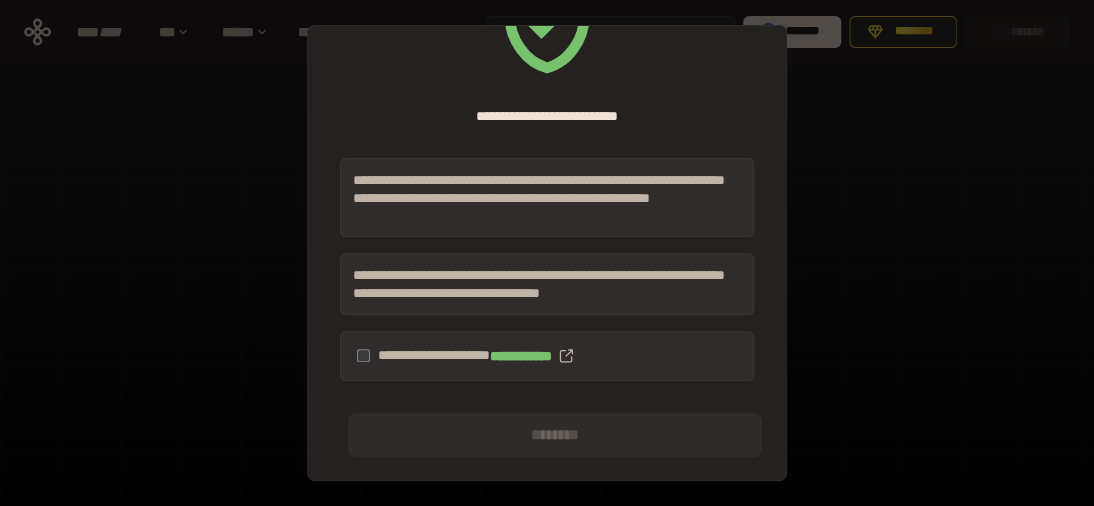 click on "**********" at bounding box center (547, 356) 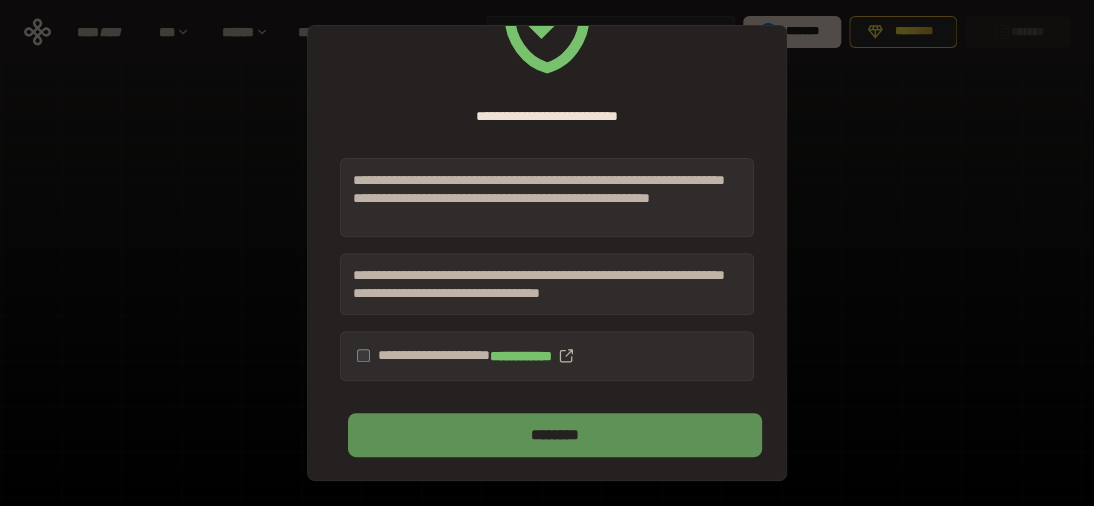 click on "********" at bounding box center [555, 435] 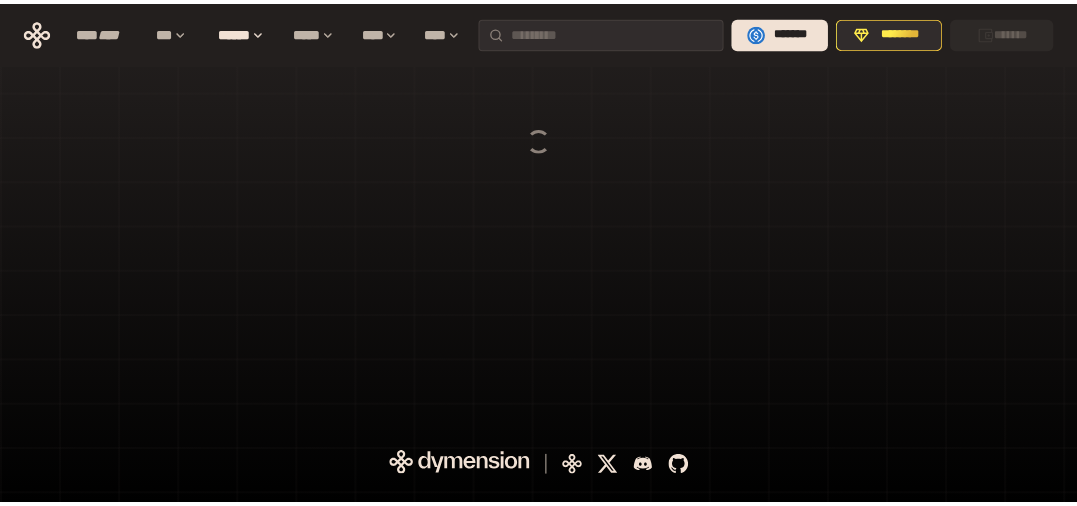 scroll, scrollTop: 0, scrollLeft: 0, axis: both 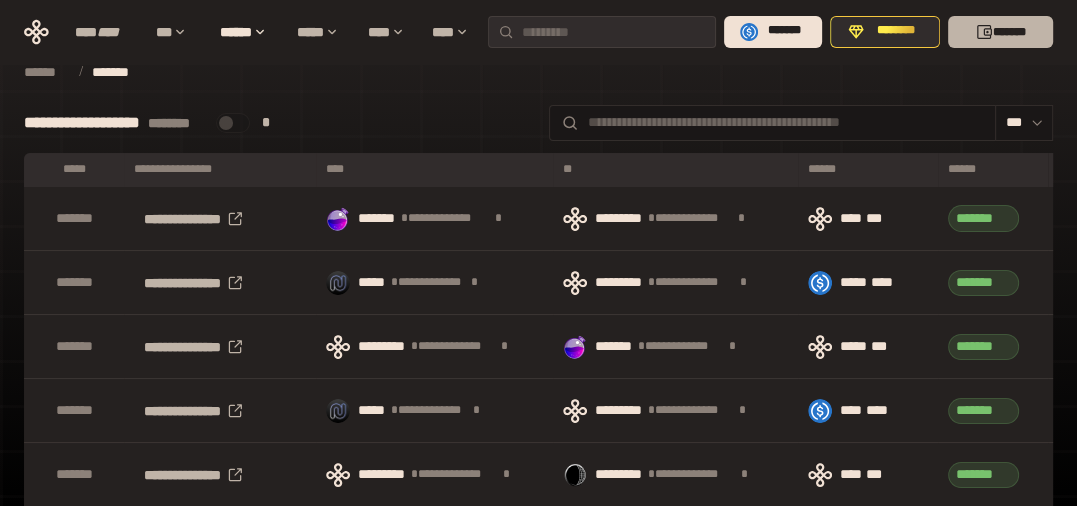 click on "*******" at bounding box center (1000, 32) 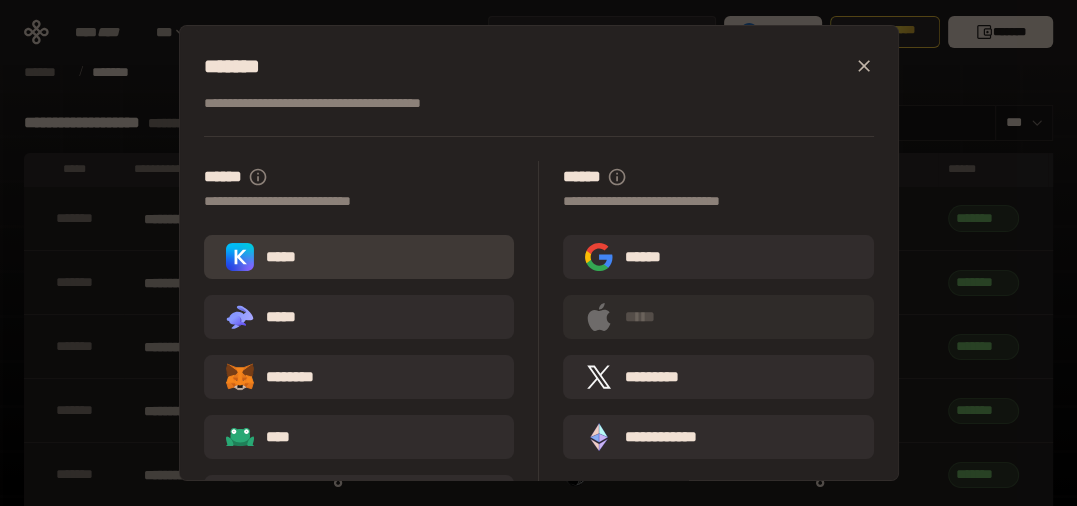 click on "*****" at bounding box center [359, 257] 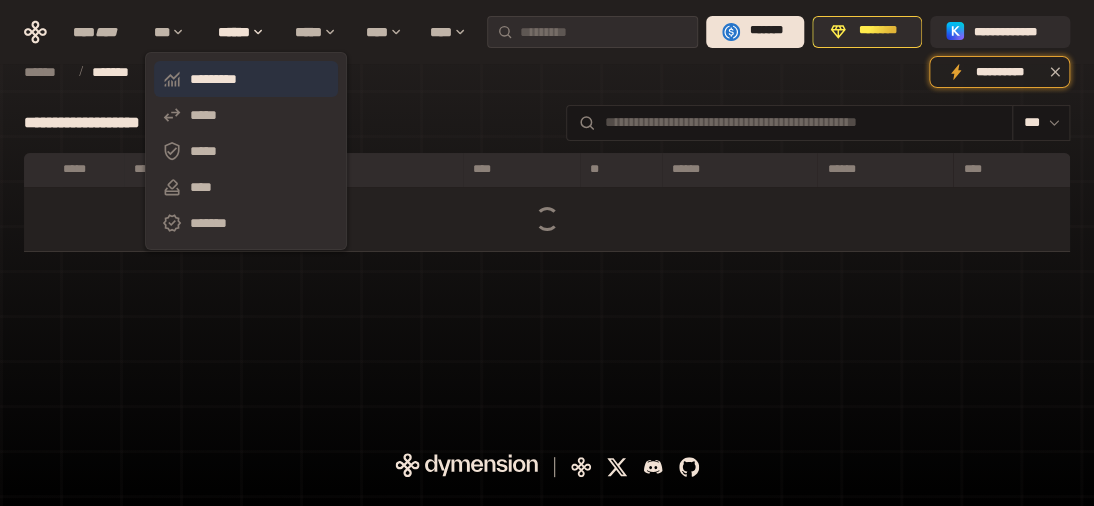 click on "*********" at bounding box center [246, 79] 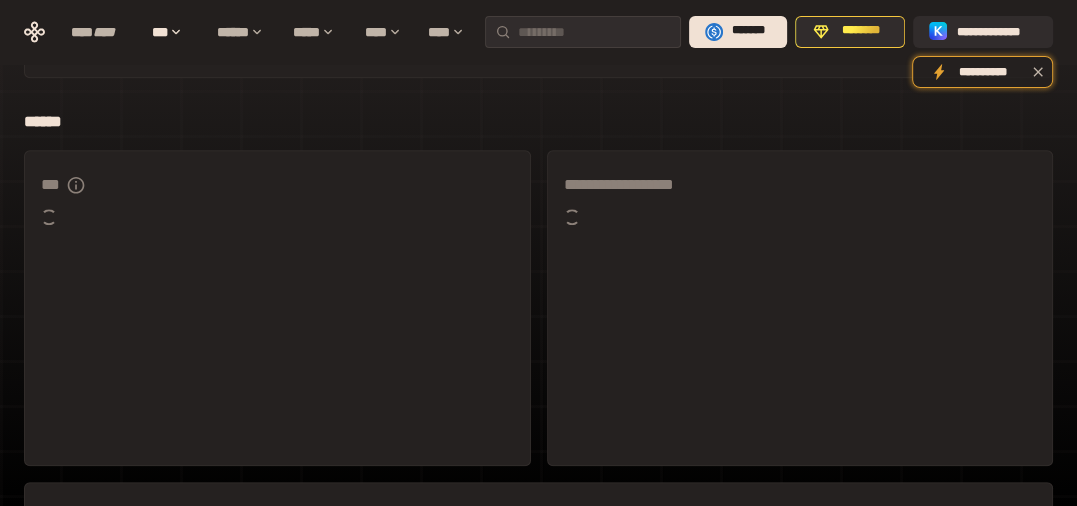 scroll, scrollTop: 1280, scrollLeft: 0, axis: vertical 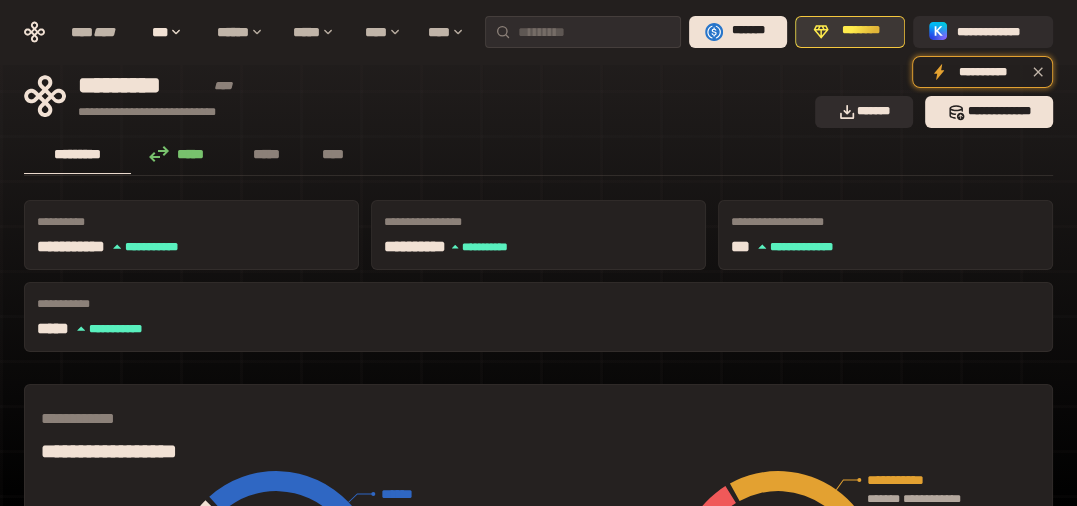 click on "********" at bounding box center (861, 31) 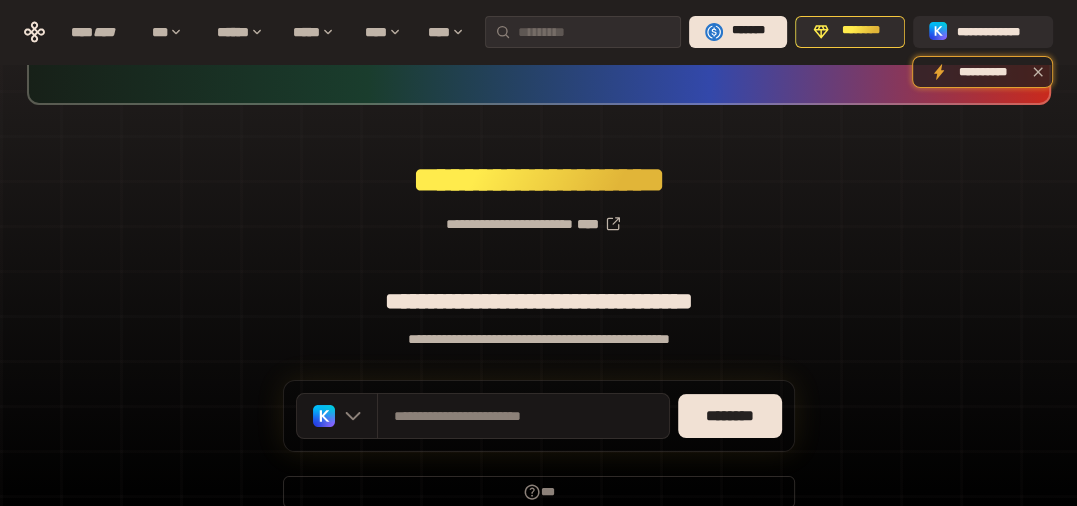 scroll, scrollTop: 276, scrollLeft: 0, axis: vertical 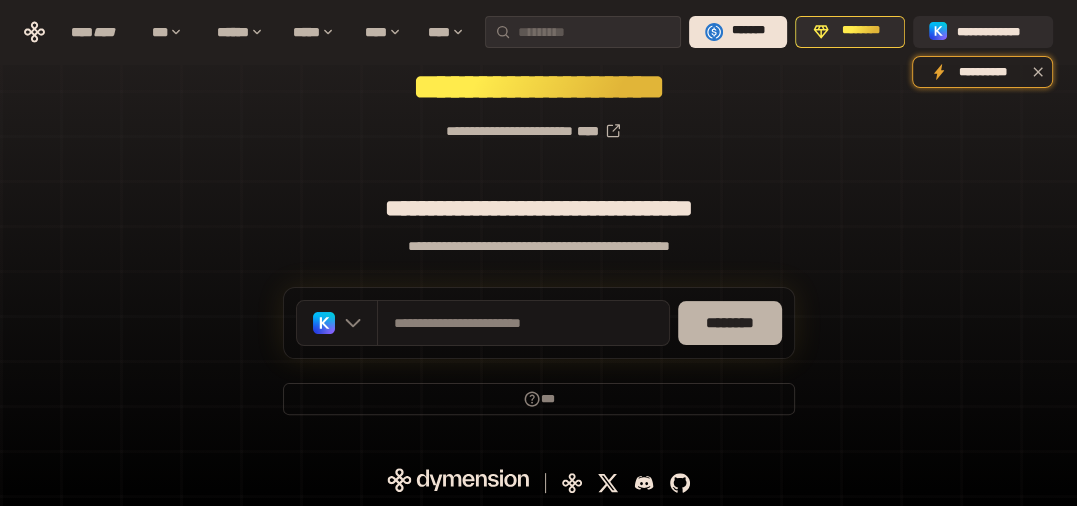 click on "********" at bounding box center [730, 323] 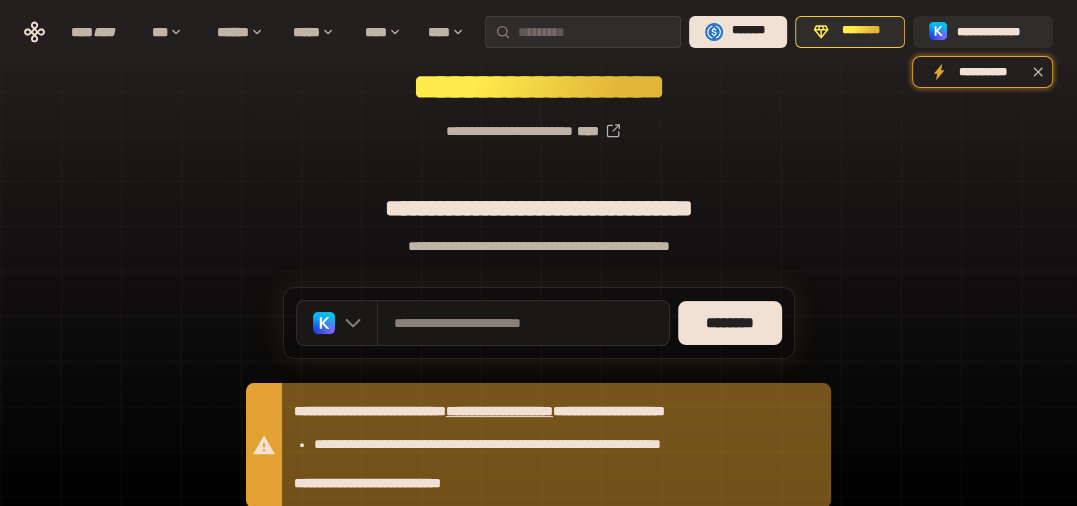click on "**********" at bounding box center [538, 198] 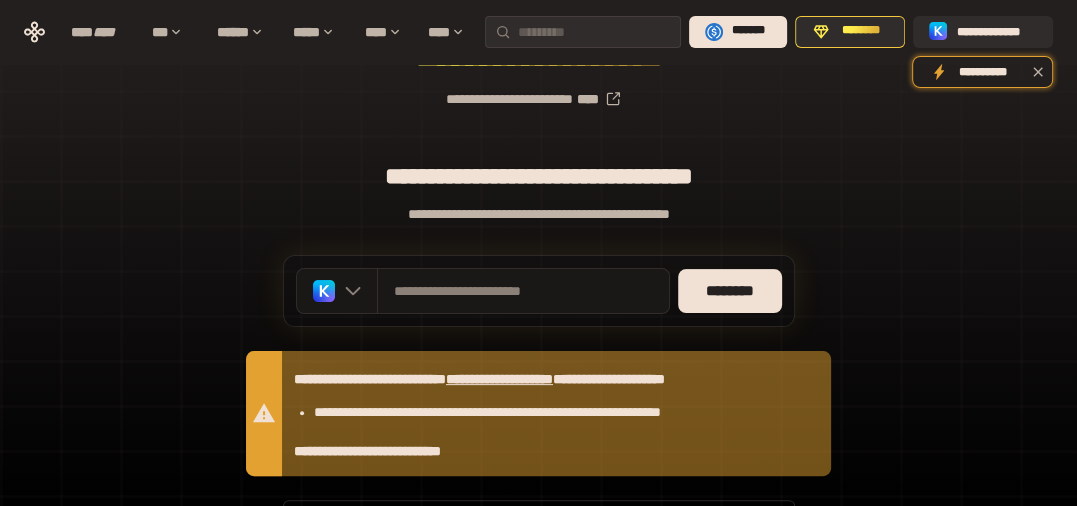 scroll, scrollTop: 346, scrollLeft: 0, axis: vertical 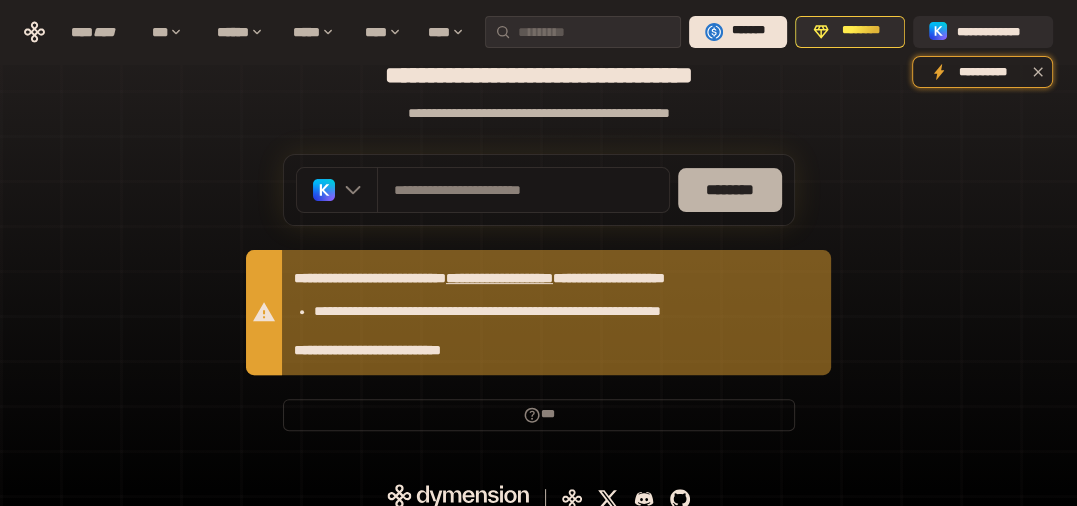 click on "********" at bounding box center [730, 190] 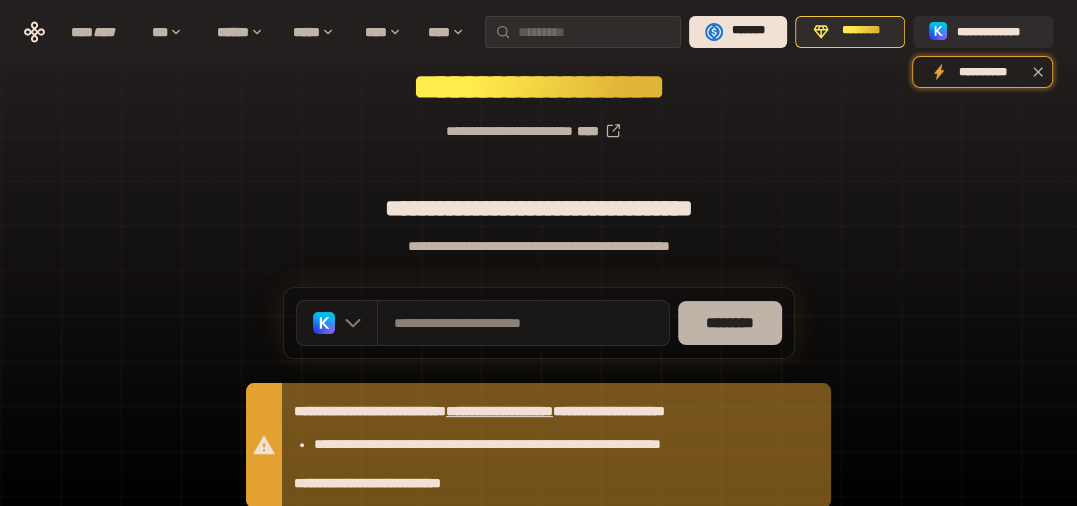 scroll, scrollTop: 409, scrollLeft: 0, axis: vertical 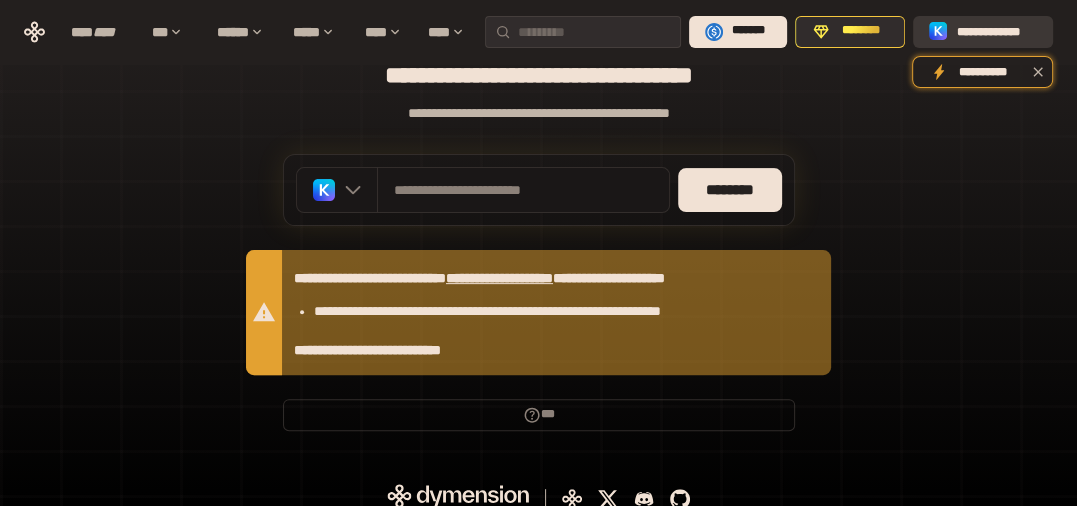 click on "**********" at bounding box center (997, 31) 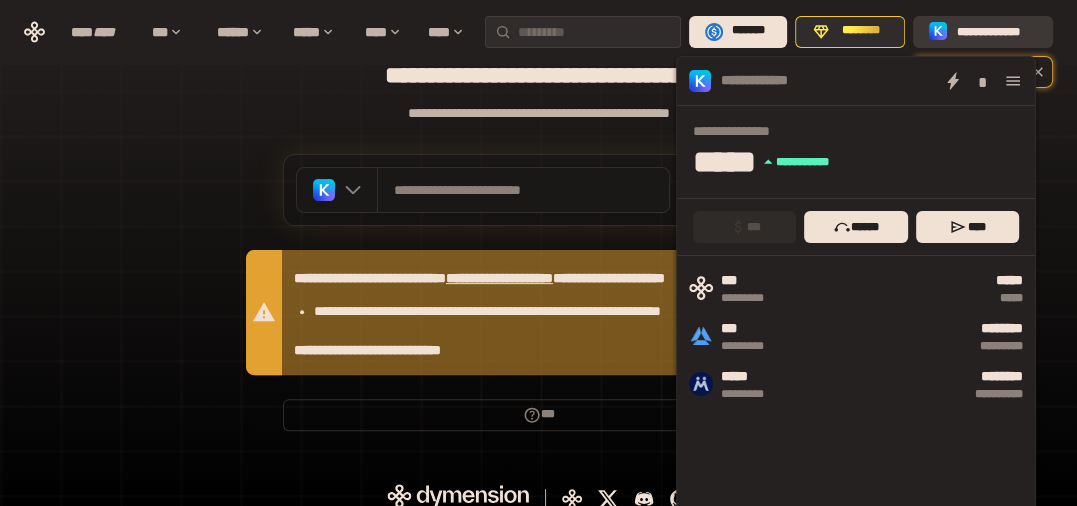 click on "**********" at bounding box center (997, 31) 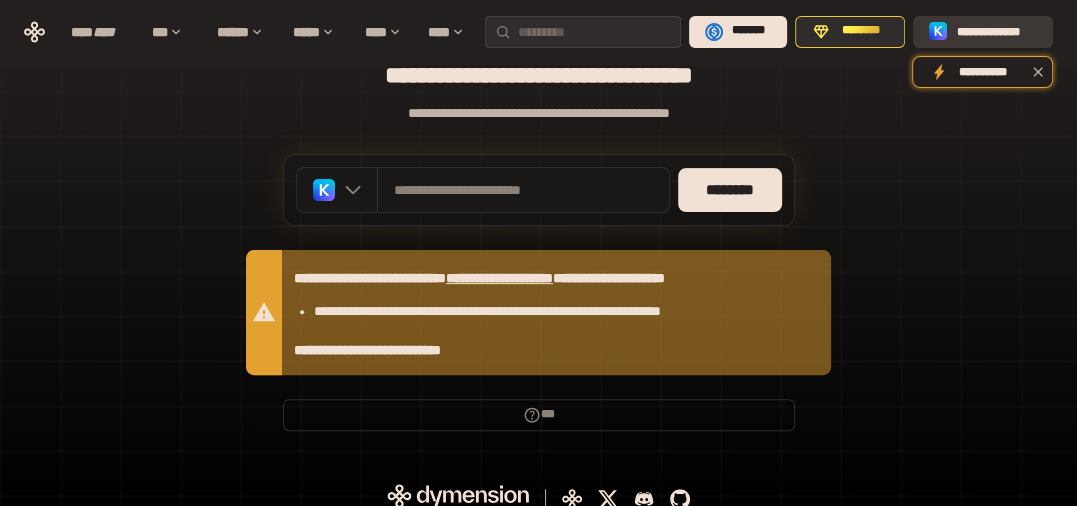 click on "**********" at bounding box center (997, 31) 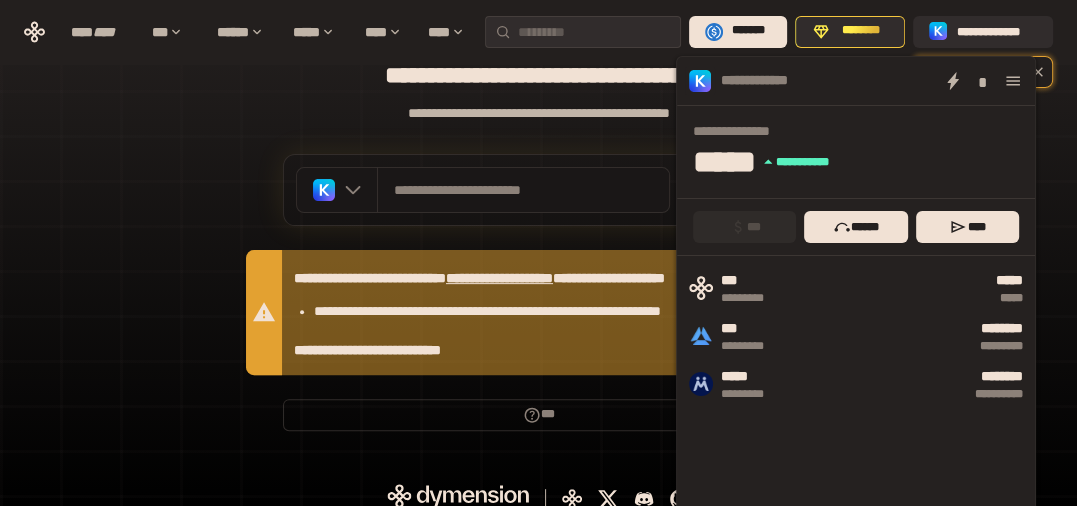 click 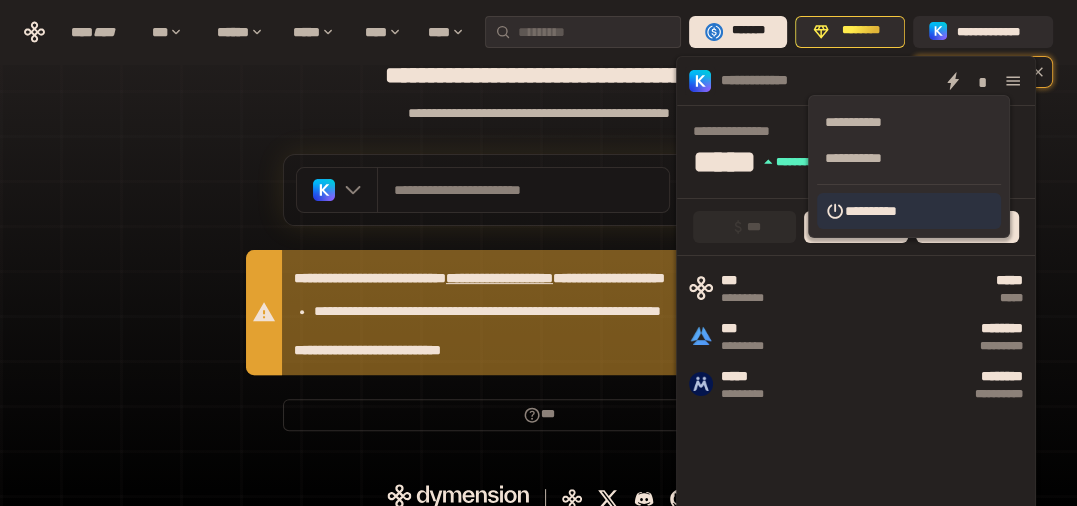 click on "**********" at bounding box center [909, 211] 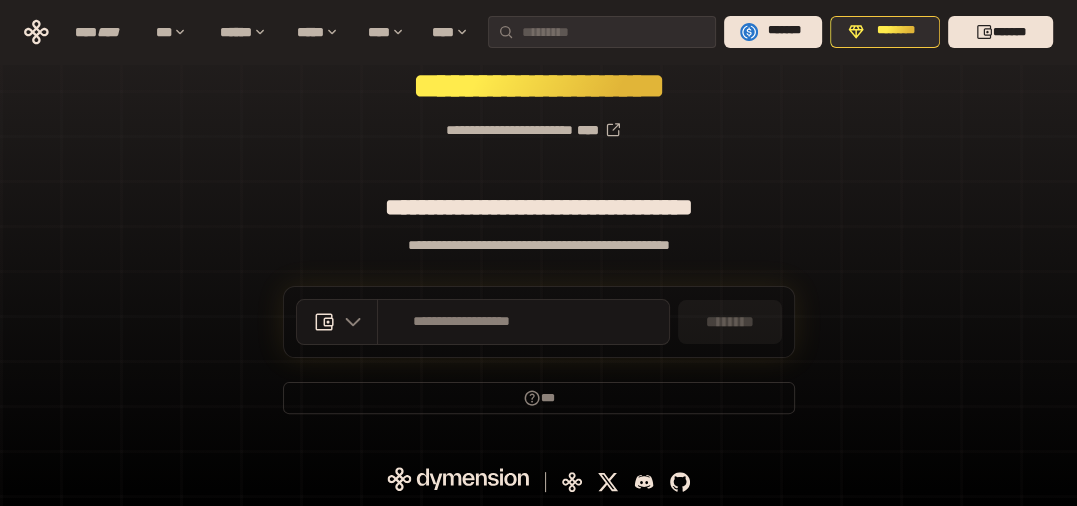 scroll, scrollTop: 276, scrollLeft: 0, axis: vertical 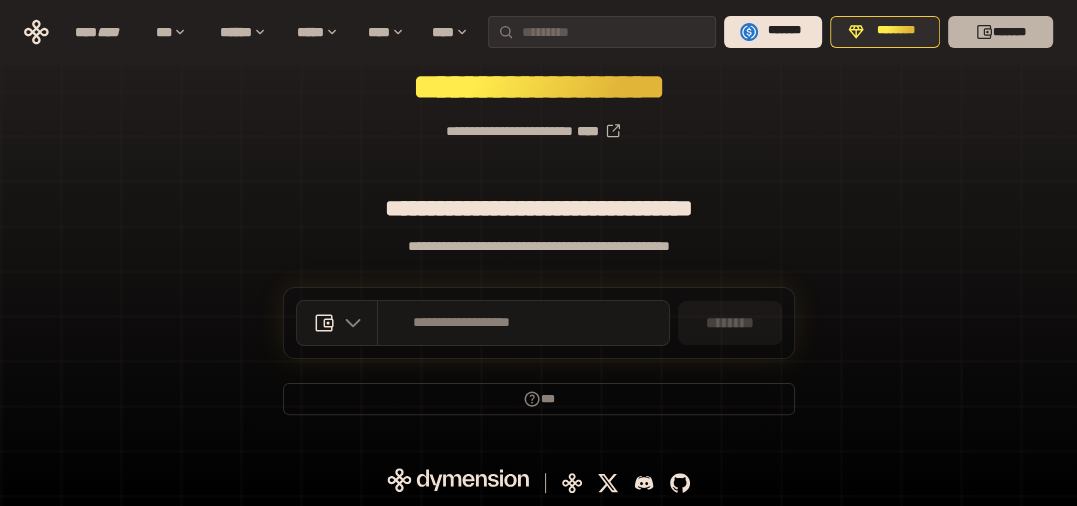 click 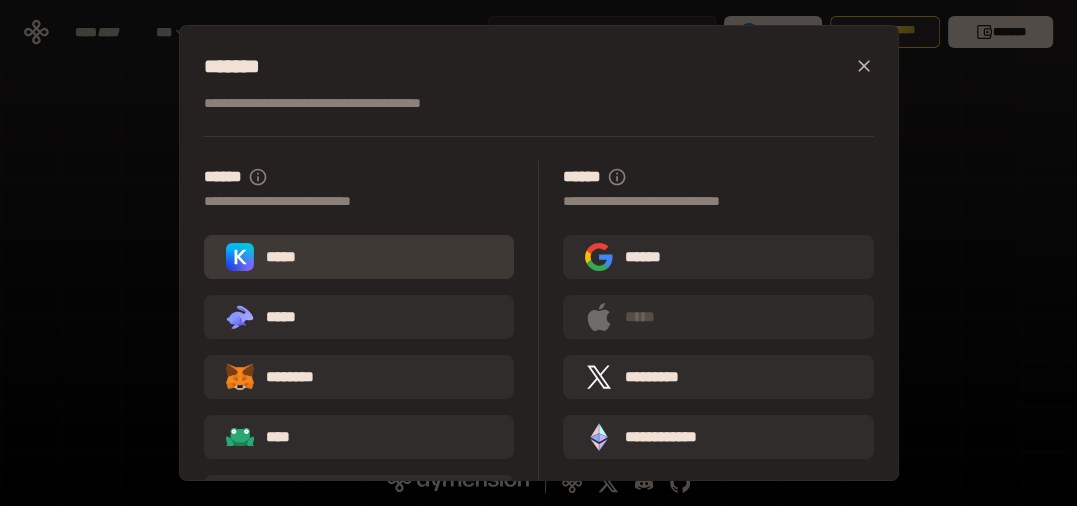 click on "*****" at bounding box center [359, 257] 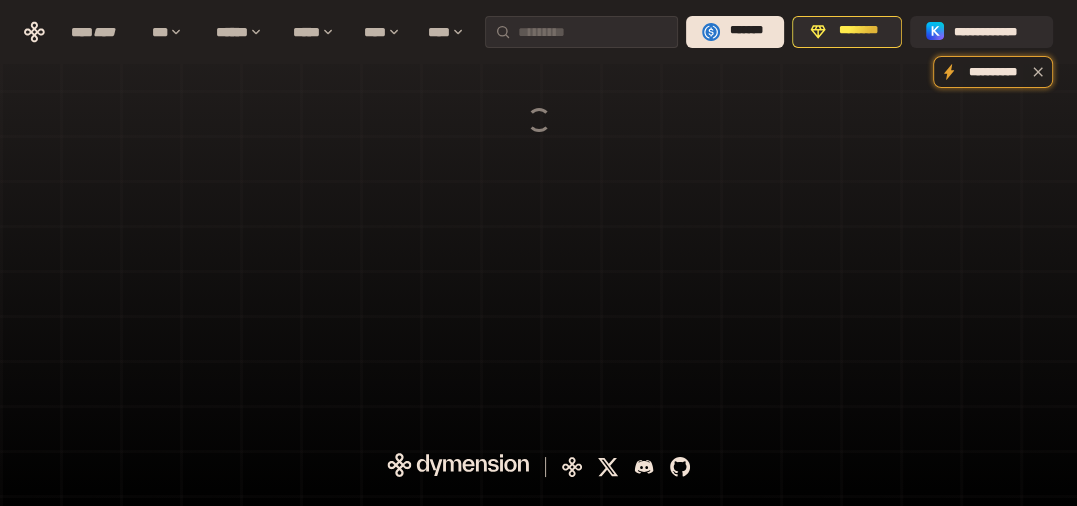 scroll, scrollTop: 0, scrollLeft: 0, axis: both 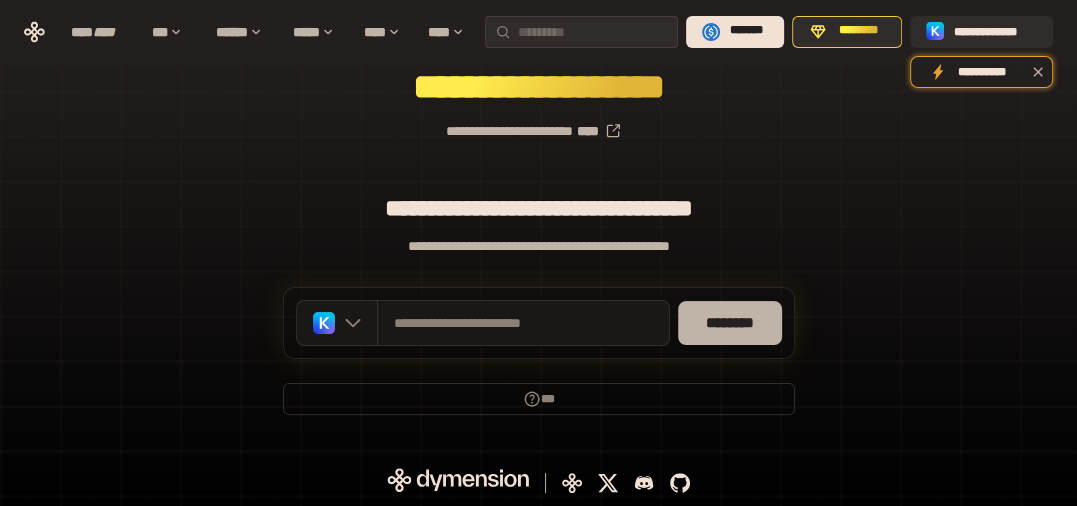 click on "********" at bounding box center [730, 323] 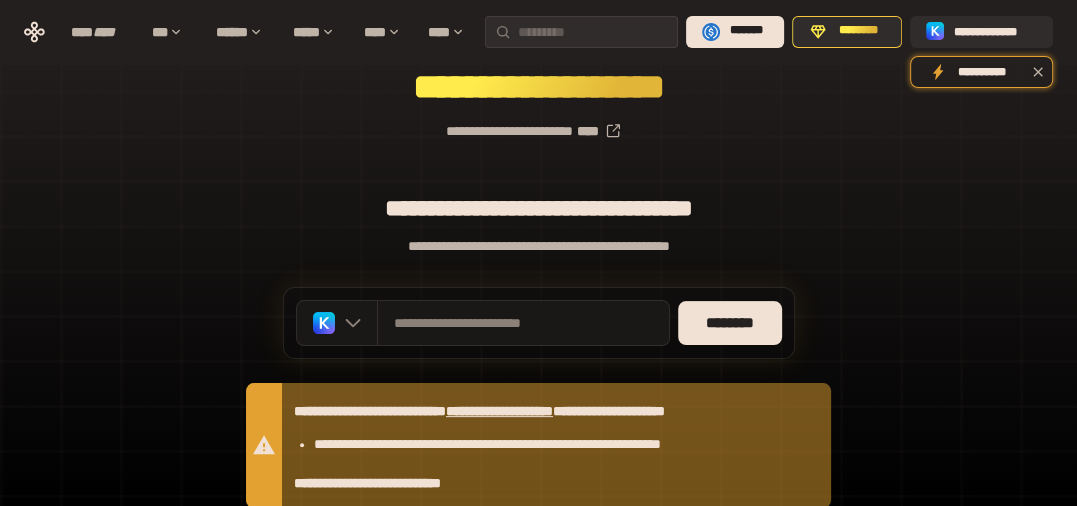 scroll, scrollTop: 0, scrollLeft: 0, axis: both 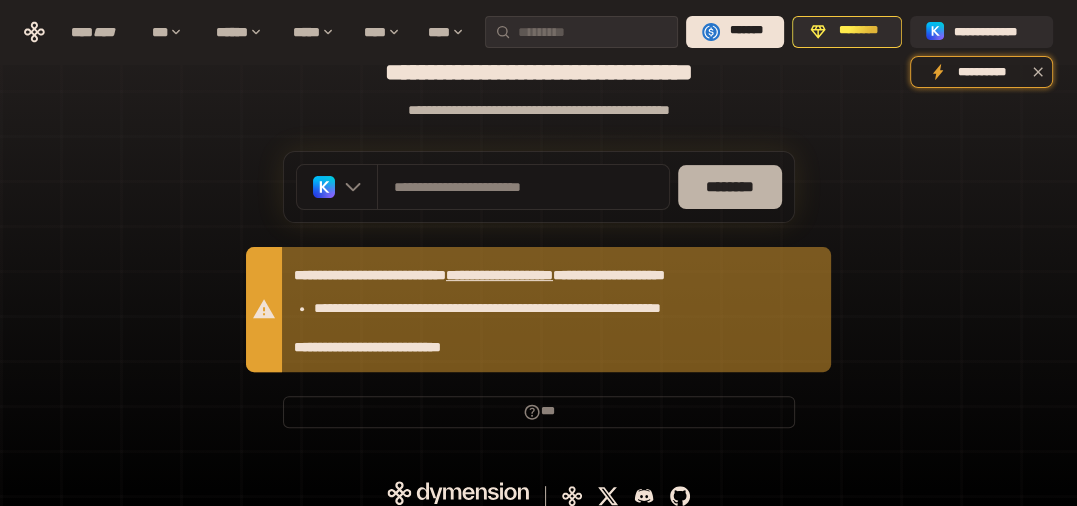 click on "********" at bounding box center [730, 187] 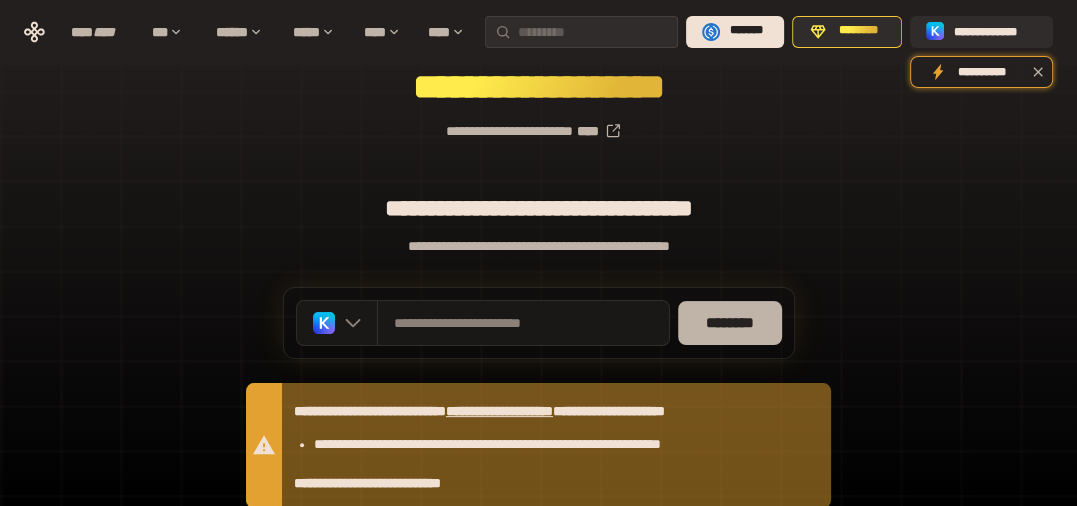 scroll, scrollTop: 412, scrollLeft: 0, axis: vertical 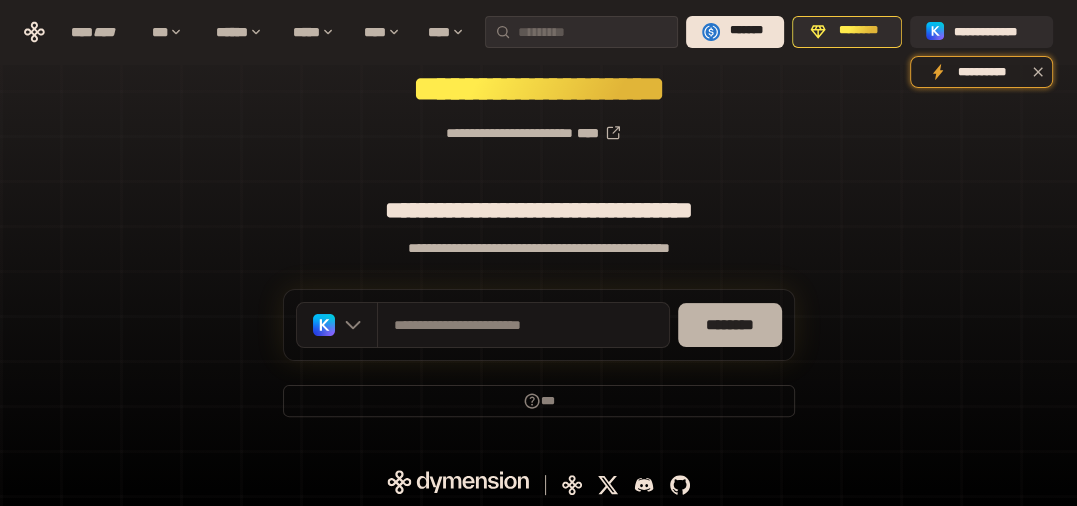 click on "********" at bounding box center (730, 325) 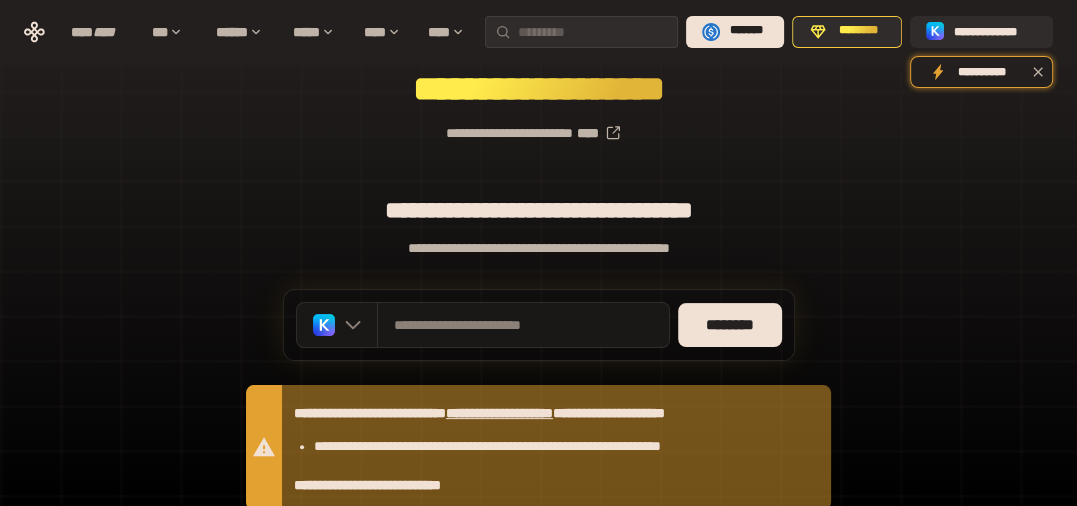 click on "**********" at bounding box center (499, 413) 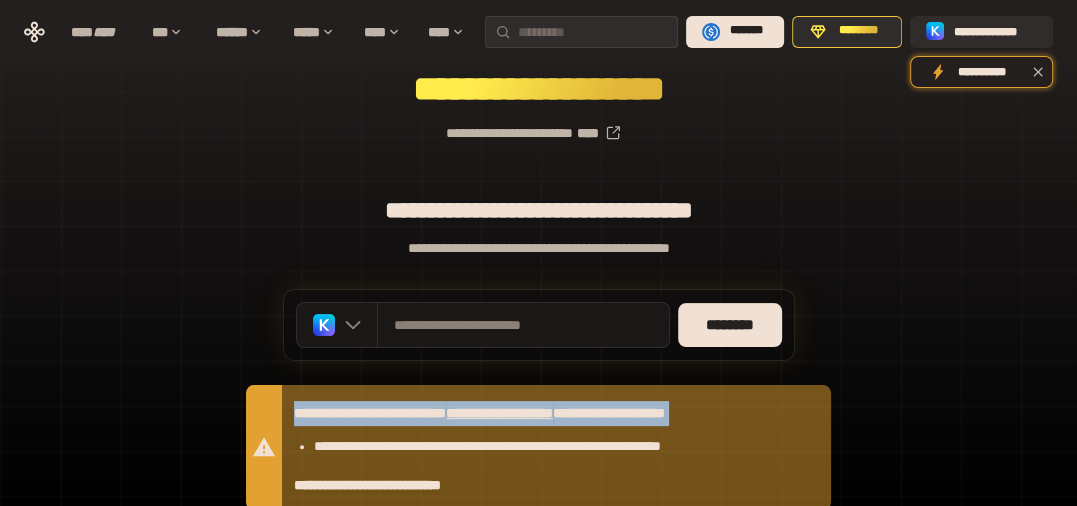 click on "**********" at bounding box center (499, 413) 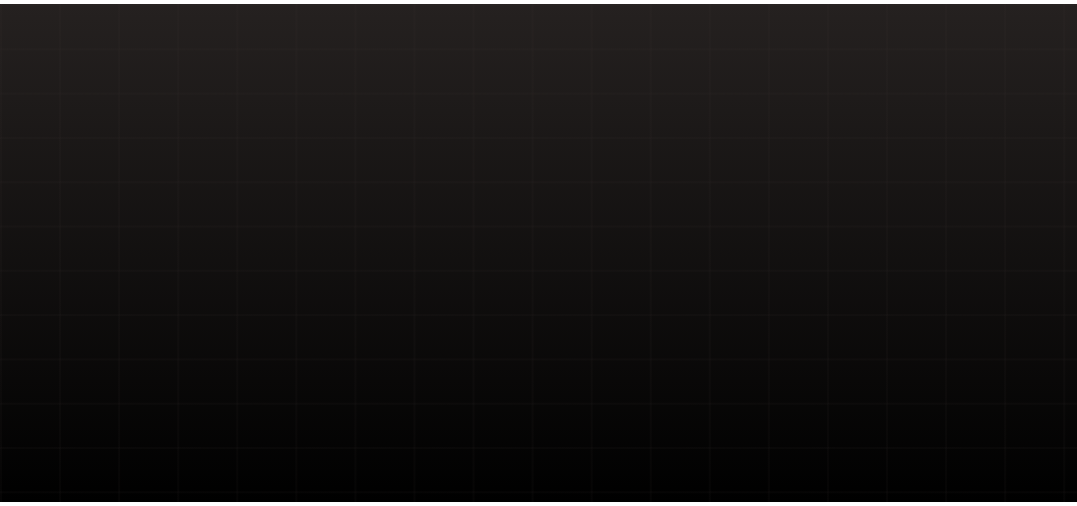 scroll, scrollTop: 0, scrollLeft: 0, axis: both 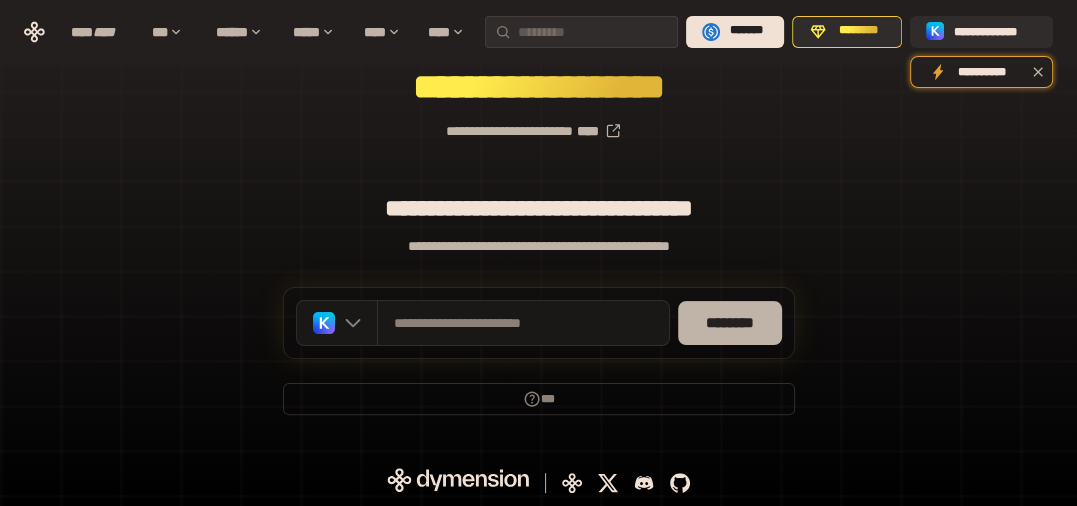 click on "********" at bounding box center (730, 323) 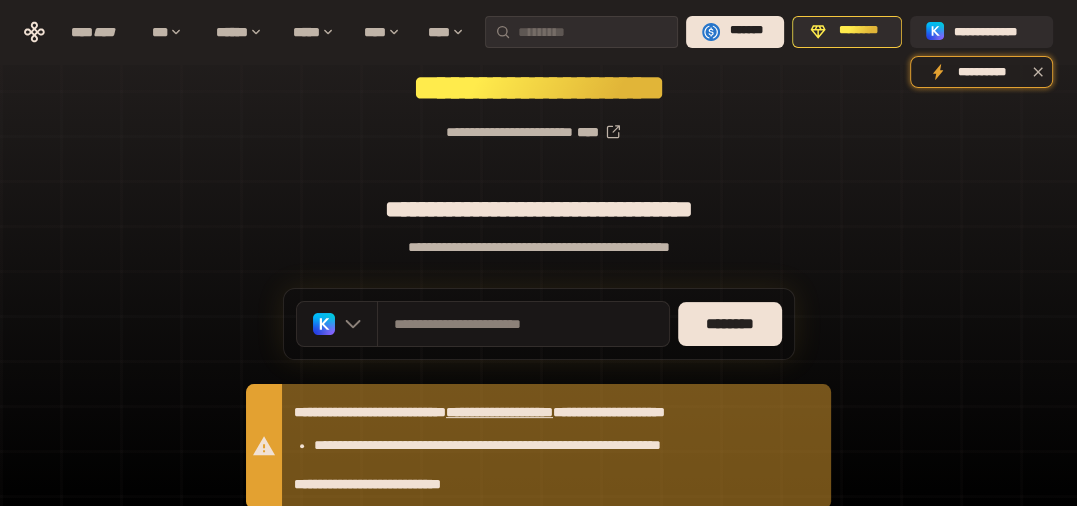 scroll, scrollTop: 386, scrollLeft: 0, axis: vertical 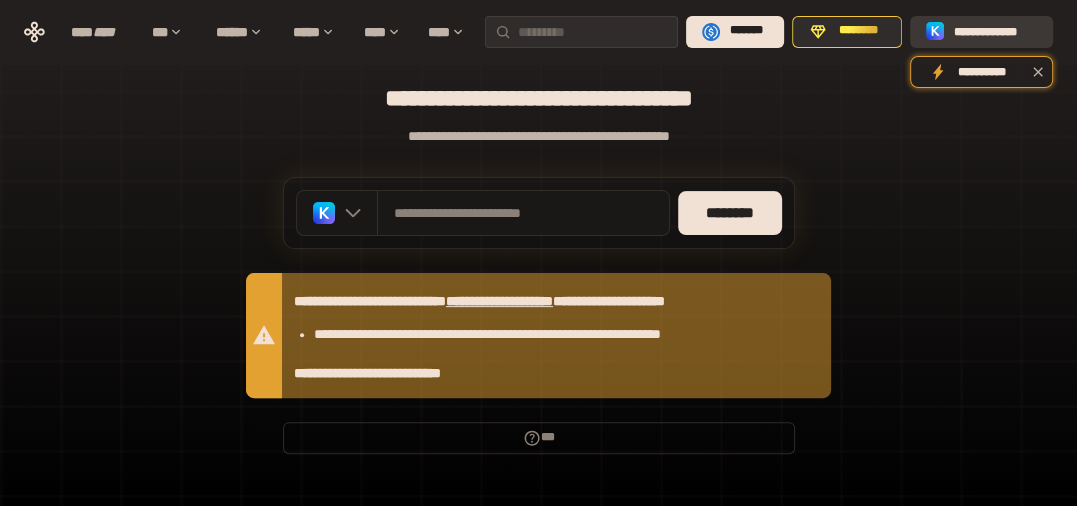 click on "**********" at bounding box center (995, 31) 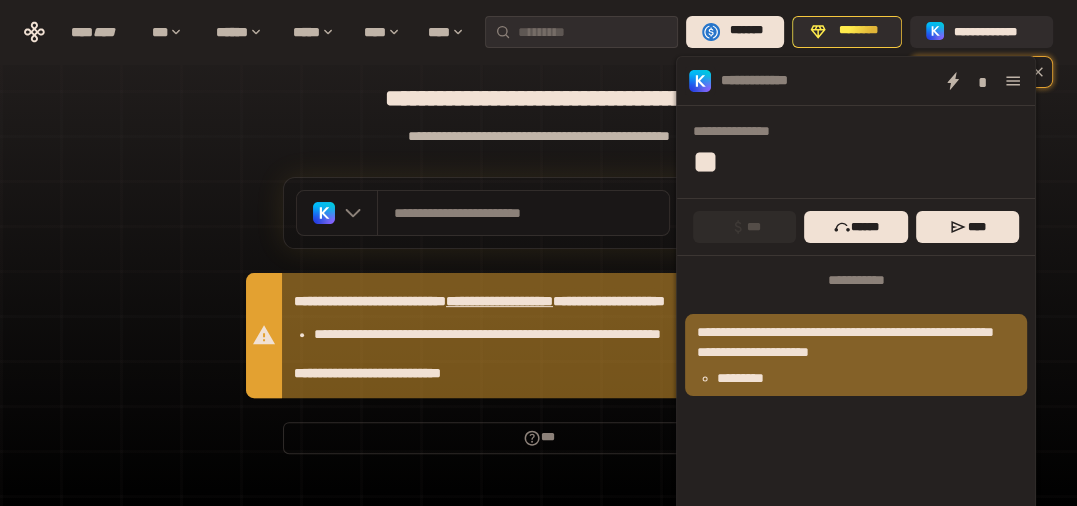 click 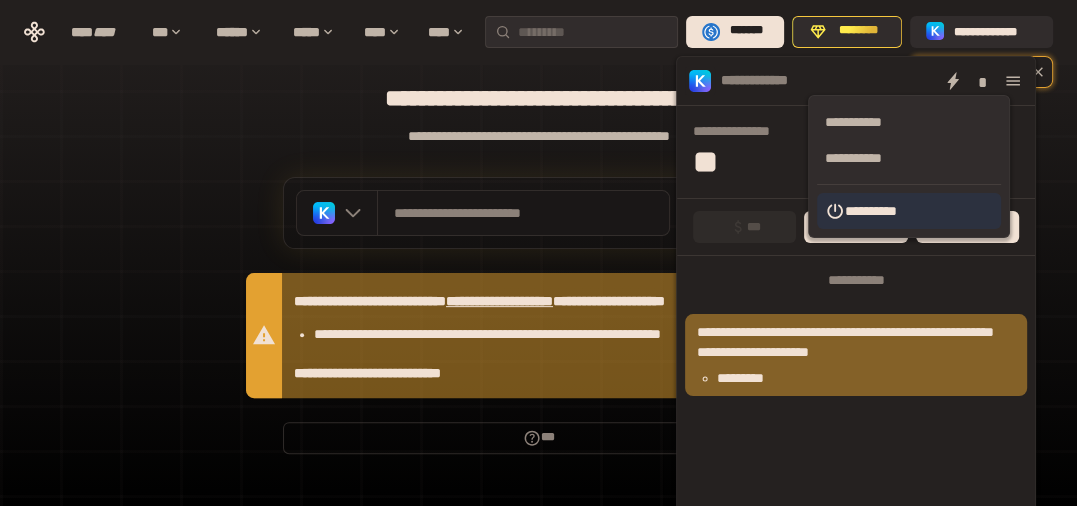 click on "**********" at bounding box center (909, 211) 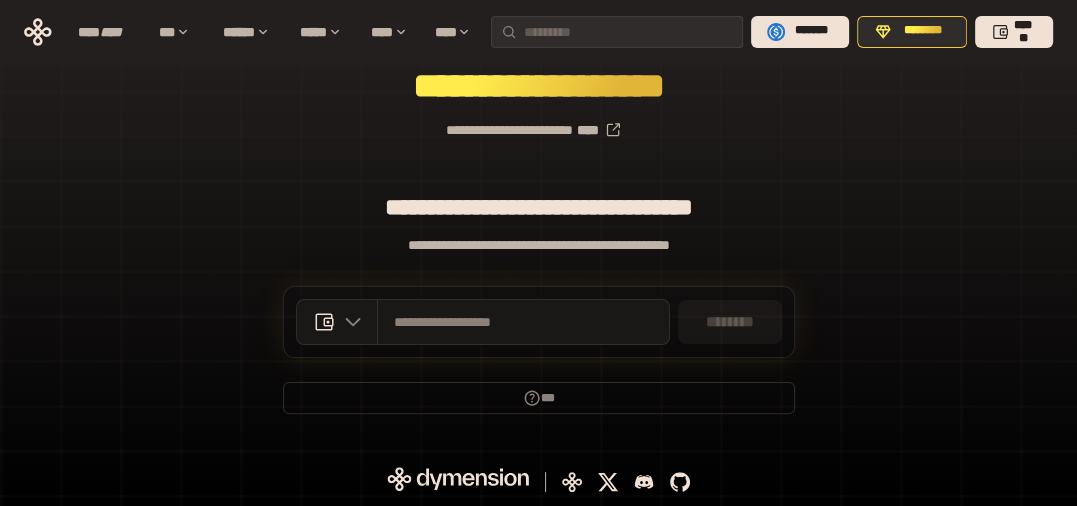scroll, scrollTop: 276, scrollLeft: 0, axis: vertical 